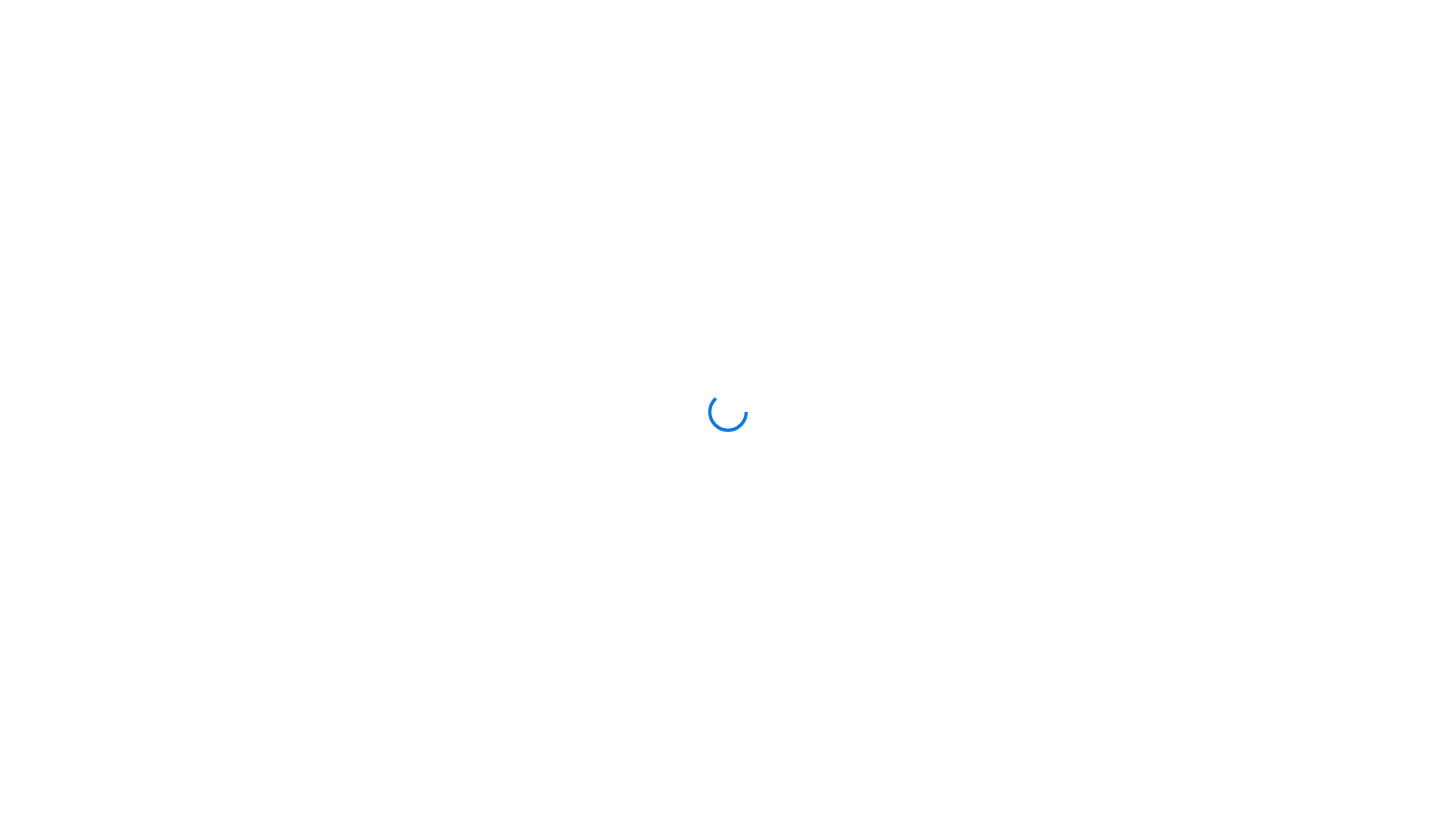 scroll, scrollTop: 0, scrollLeft: 0, axis: both 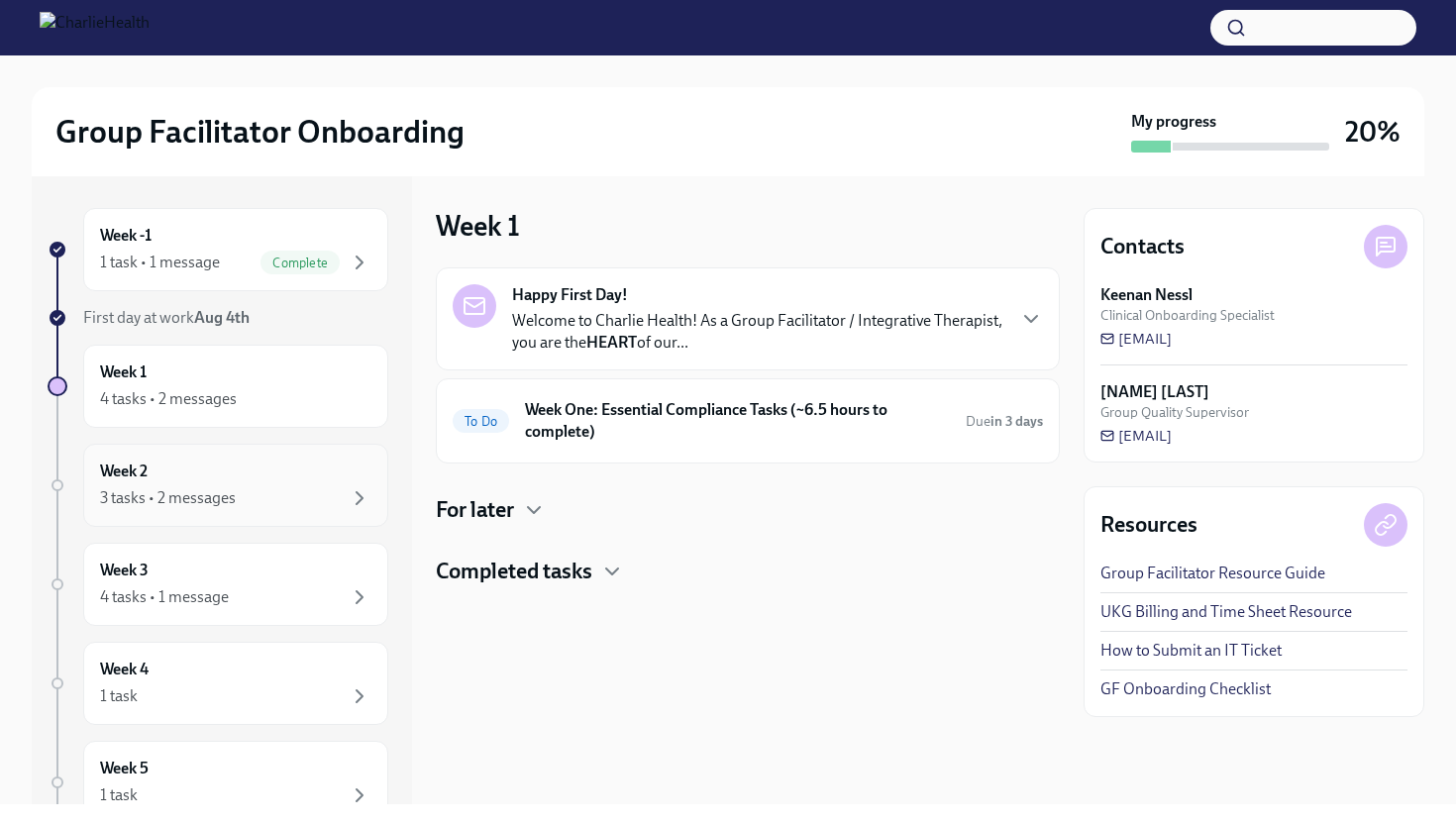 click on "Week 2 3 tasks • 2 messages" at bounding box center [236, 485] 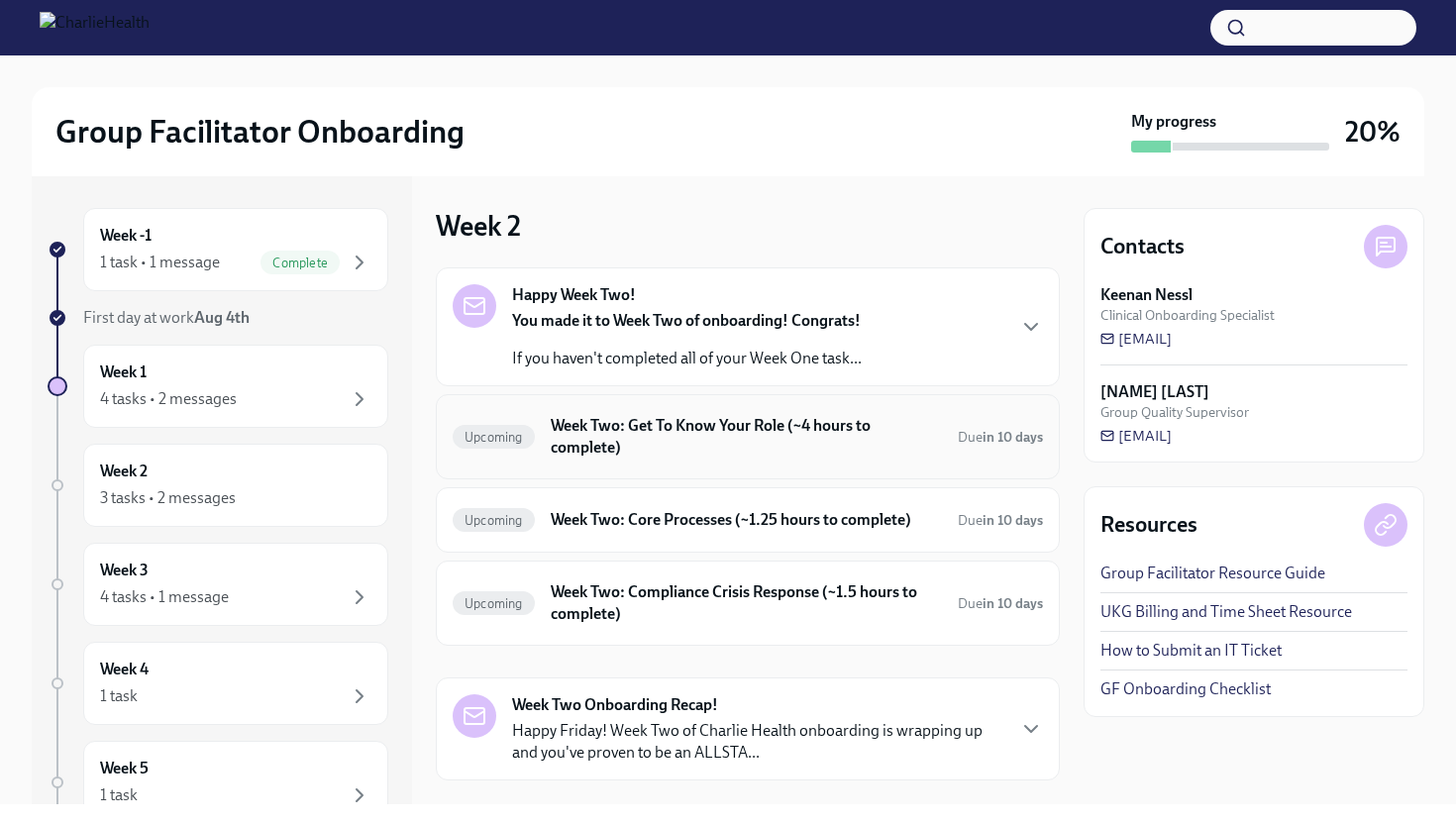 click on "Week Two: Get To Know Your Role (~4 hours to complete)" at bounding box center [746, 437] 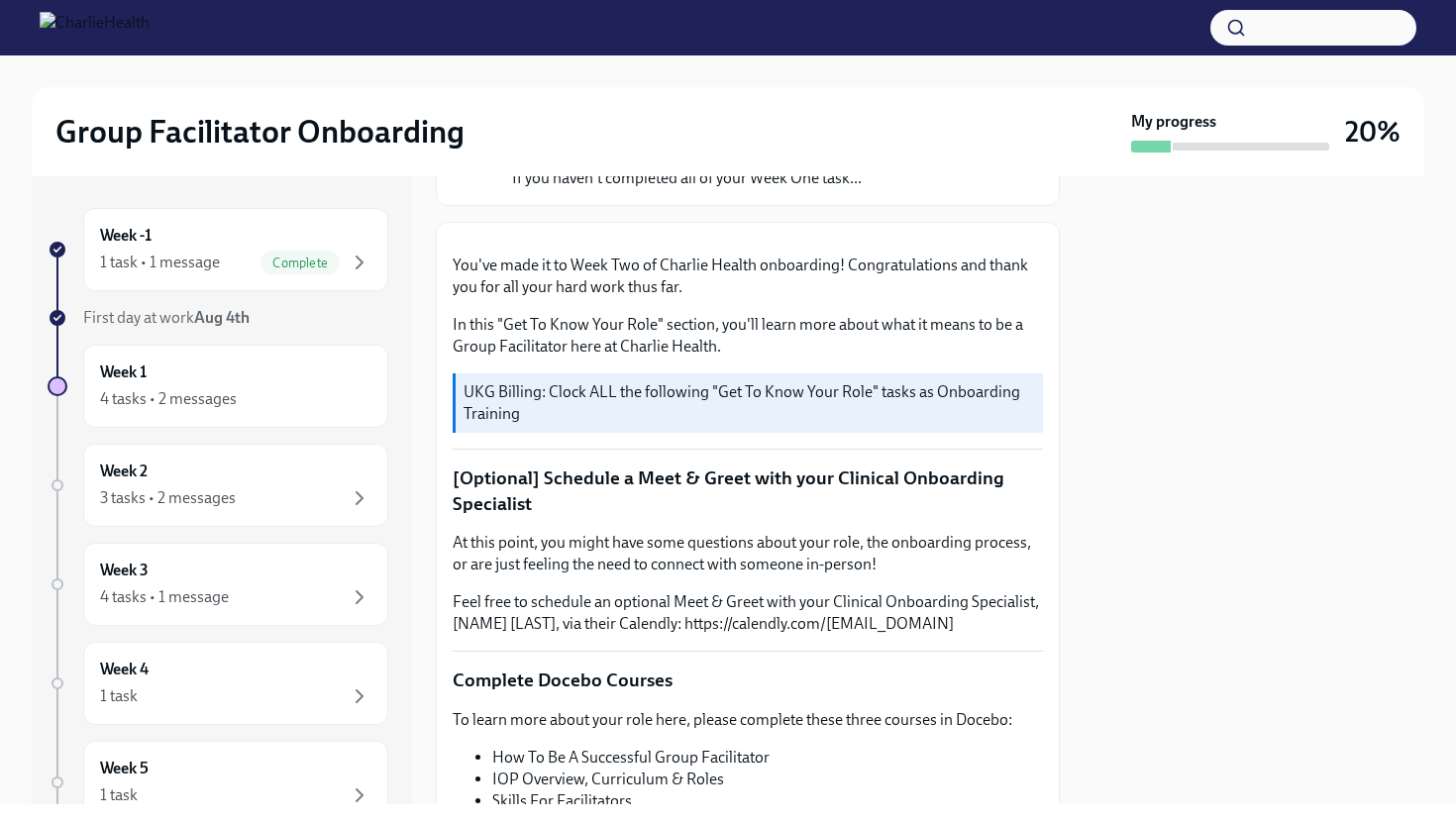 scroll, scrollTop: 240, scrollLeft: 0, axis: vertical 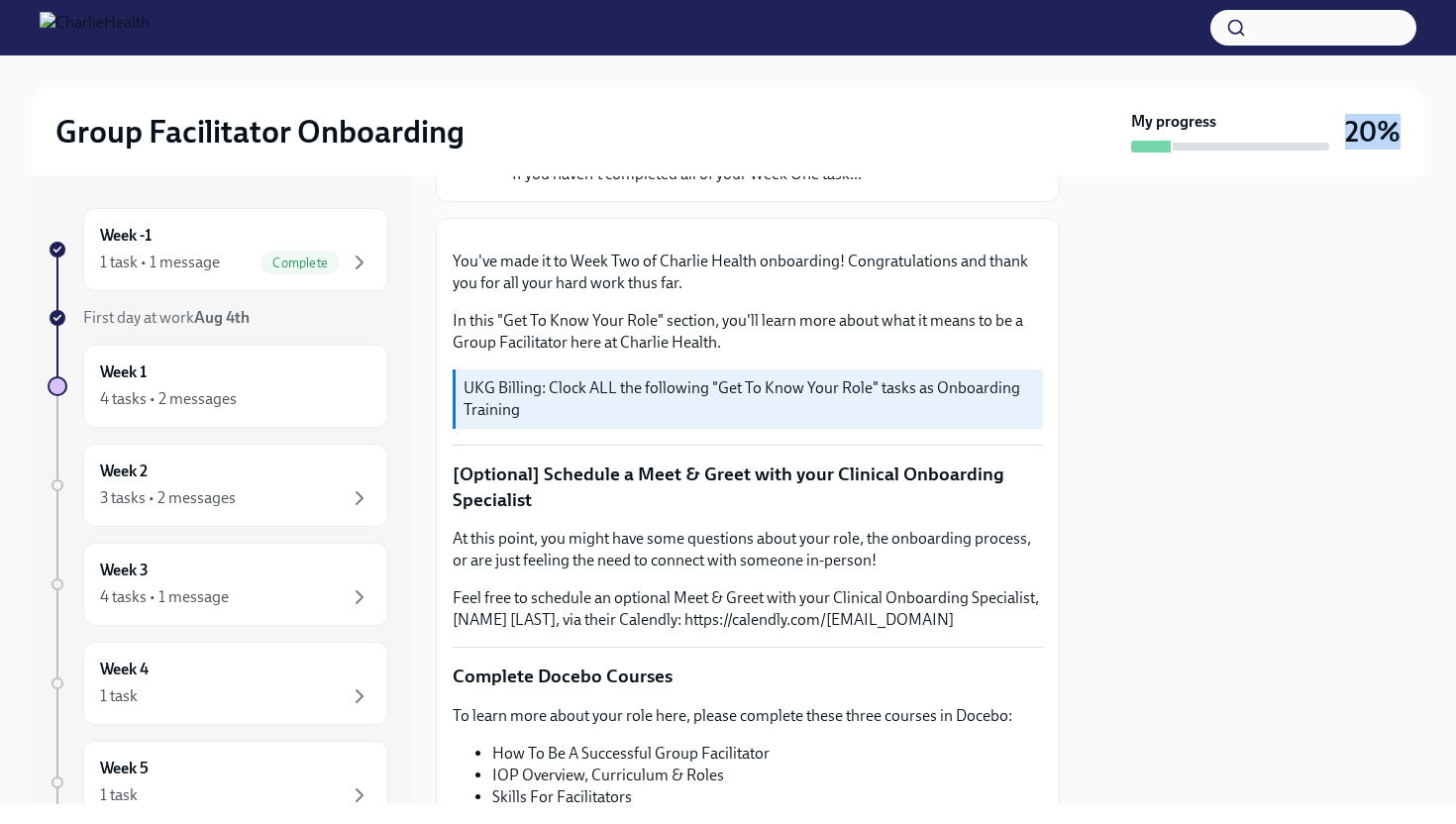 click on "Group Facilitator Onboarding My progress 20% Week -1 1 task • 1 message Complete First day at work  Aug 4th Week 1 4 tasks • 2 messages Week 2 3 tasks • 2 messages Week 3 4 tasks • 1 message Week 4 1 task Week 5 1 task Week 6 1 task Experience ends  Oct 7th Week Two: Get To Know Your Role (~4 hours to complete) Upcoming Due  in 10 days Happy Week Two! You made it to Week Two of onboarding! Congrats!
If you haven't completed all of your Week One task... You've made it to Week Two of Charlie Health onboarding! Congratulations and thank you for all your hard work thus far.
In this "Get To Know Your Role" section, you'll learn more about what it means to be a Group Facilitator here at Charlie Health. UKG Billing: Clock ALL the following "Get To Know Your Role" tasks as Onboarding Training [Optional] Schedule a Meet & Greet with your Clinical Onboarding Specialist
Complete Docebo Courses To learn more about your role here, please complete these three courses in Docebo:
Skills For Facilitators" at bounding box center [728, 430] 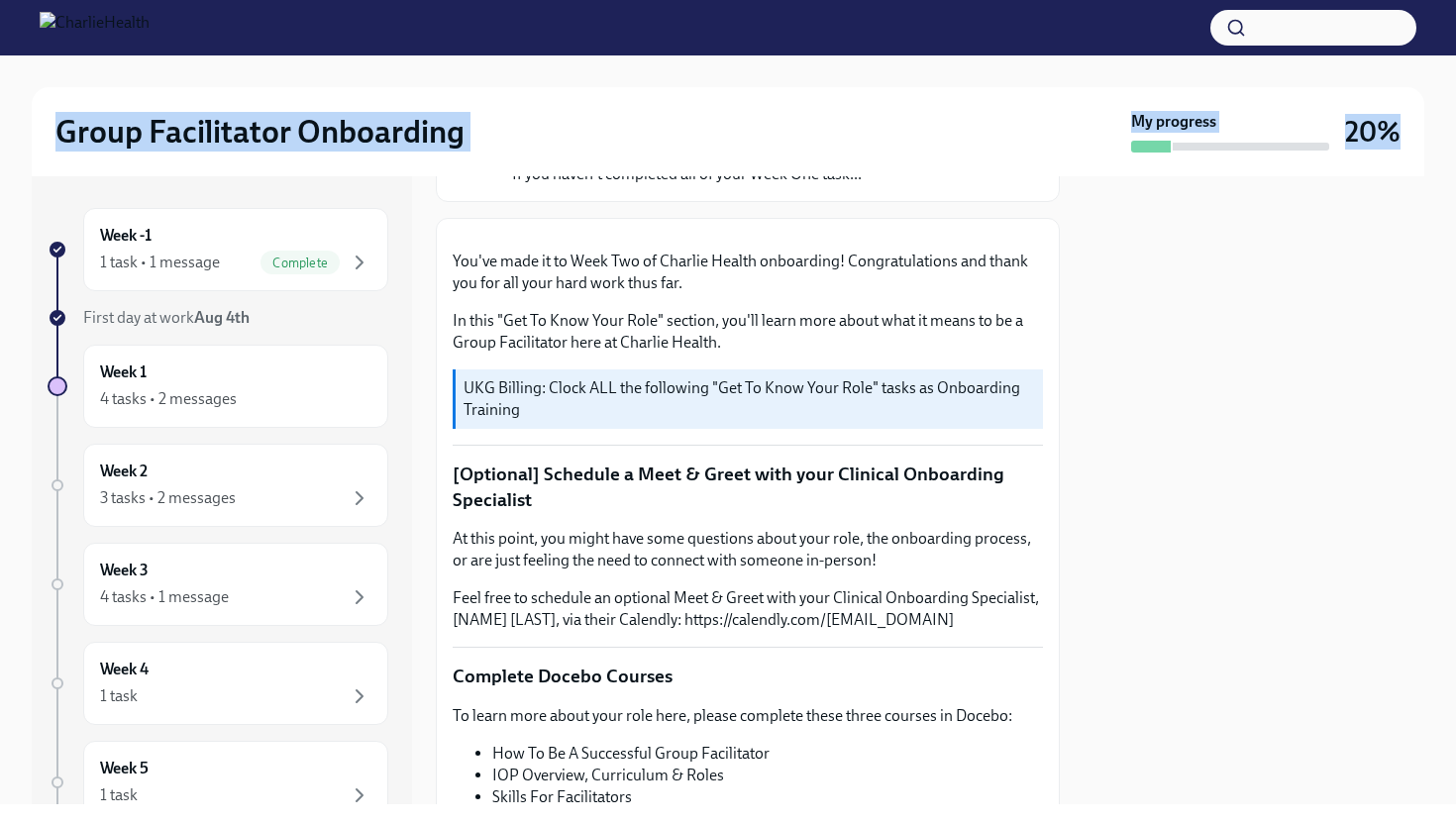 drag, startPoint x: 1455, startPoint y: 83, endPoint x: 1451, endPoint y: 124, distance: 41.19466 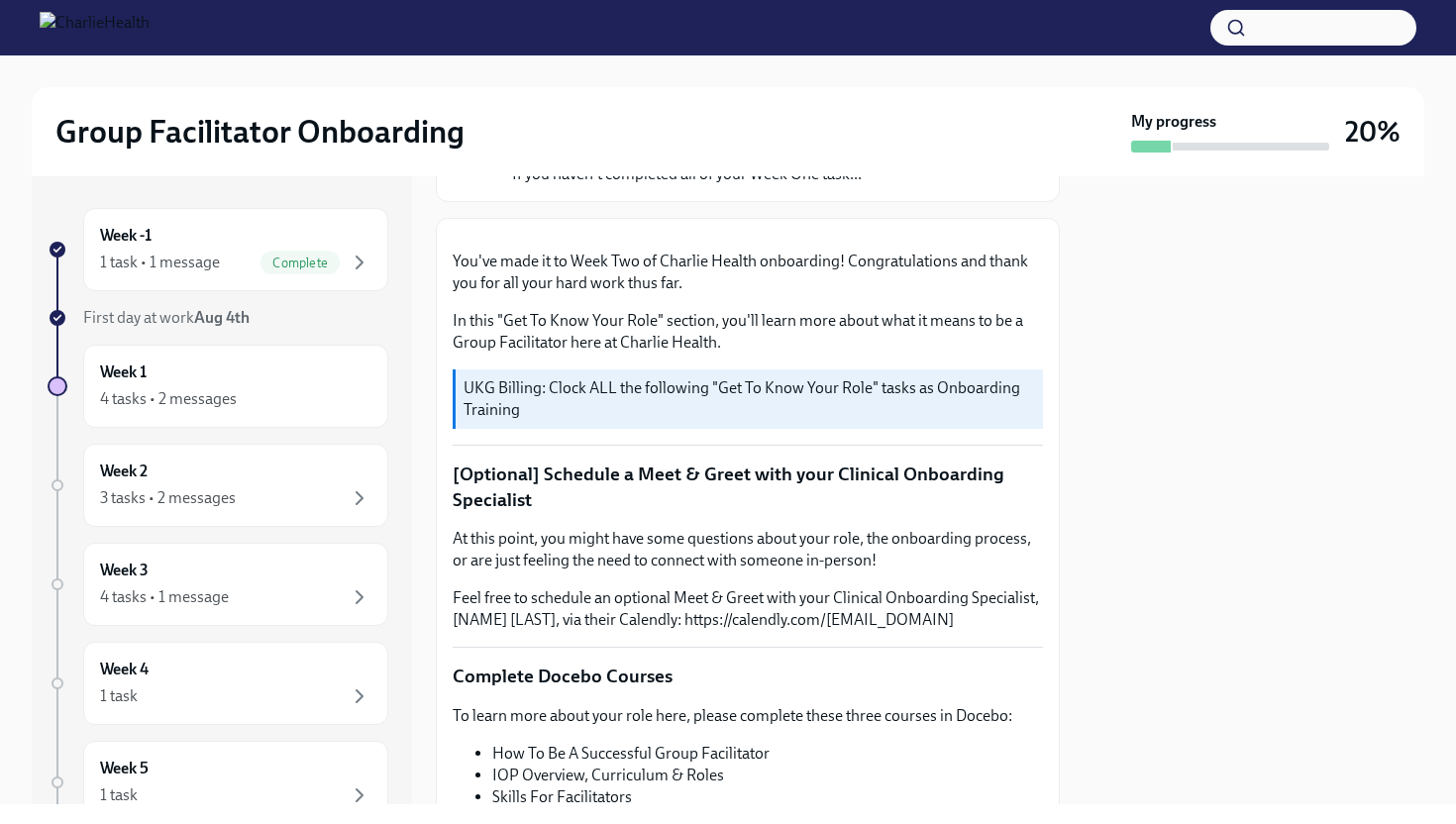 click at bounding box center (1254, 490) 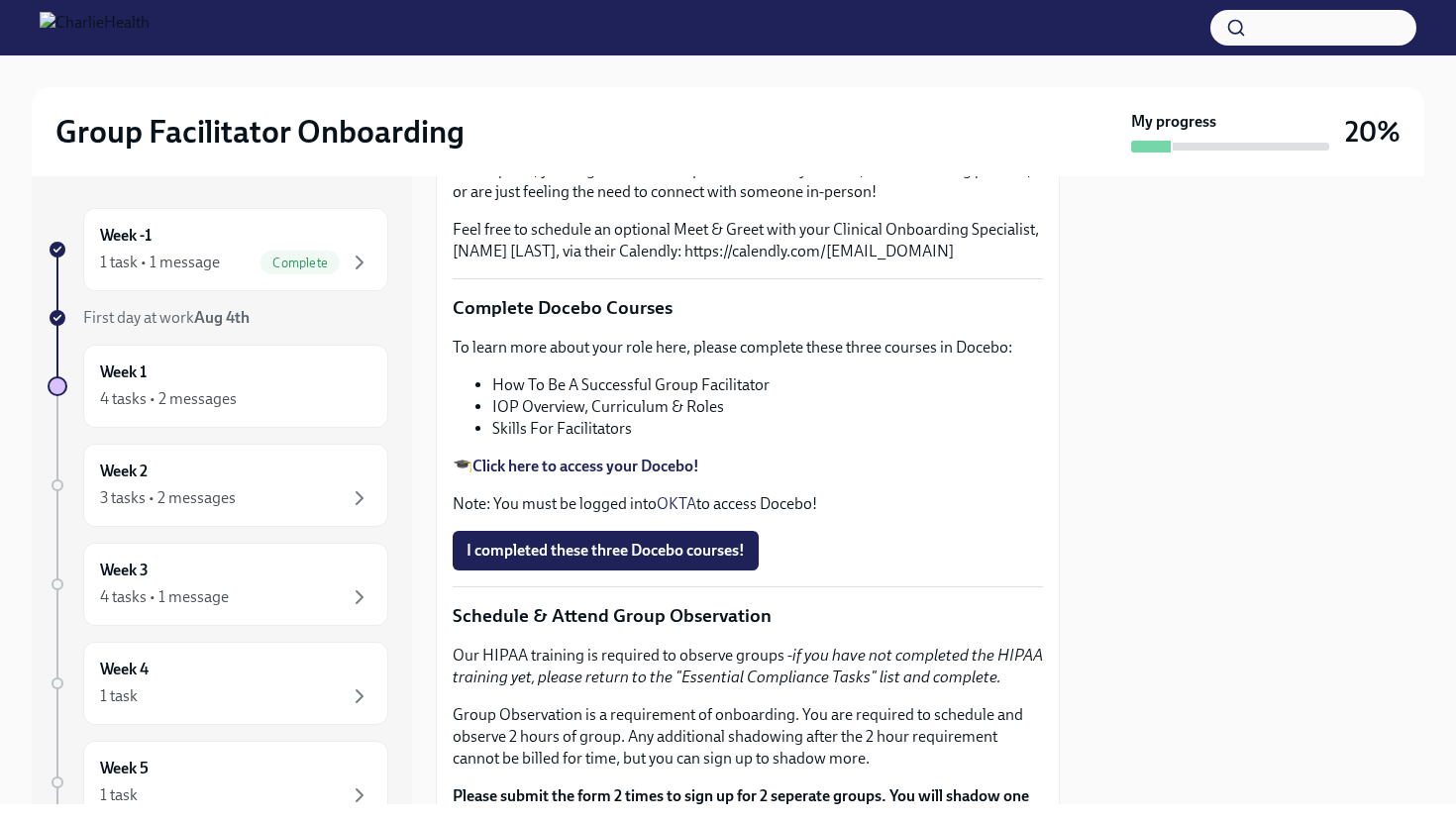 scroll, scrollTop: 610, scrollLeft: 0, axis: vertical 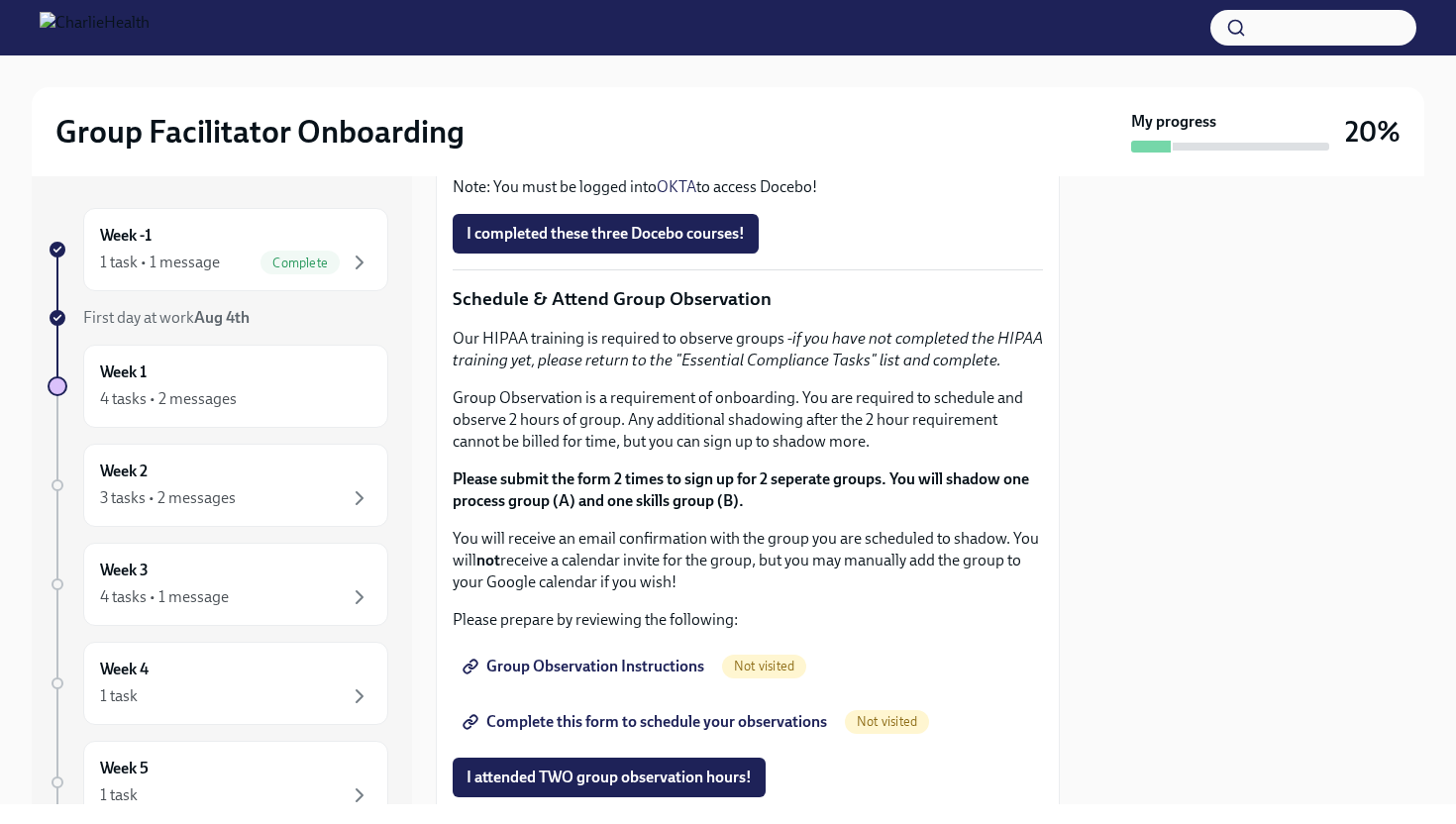 click on "Click here to access your Docebo!" at bounding box center (585, 149) 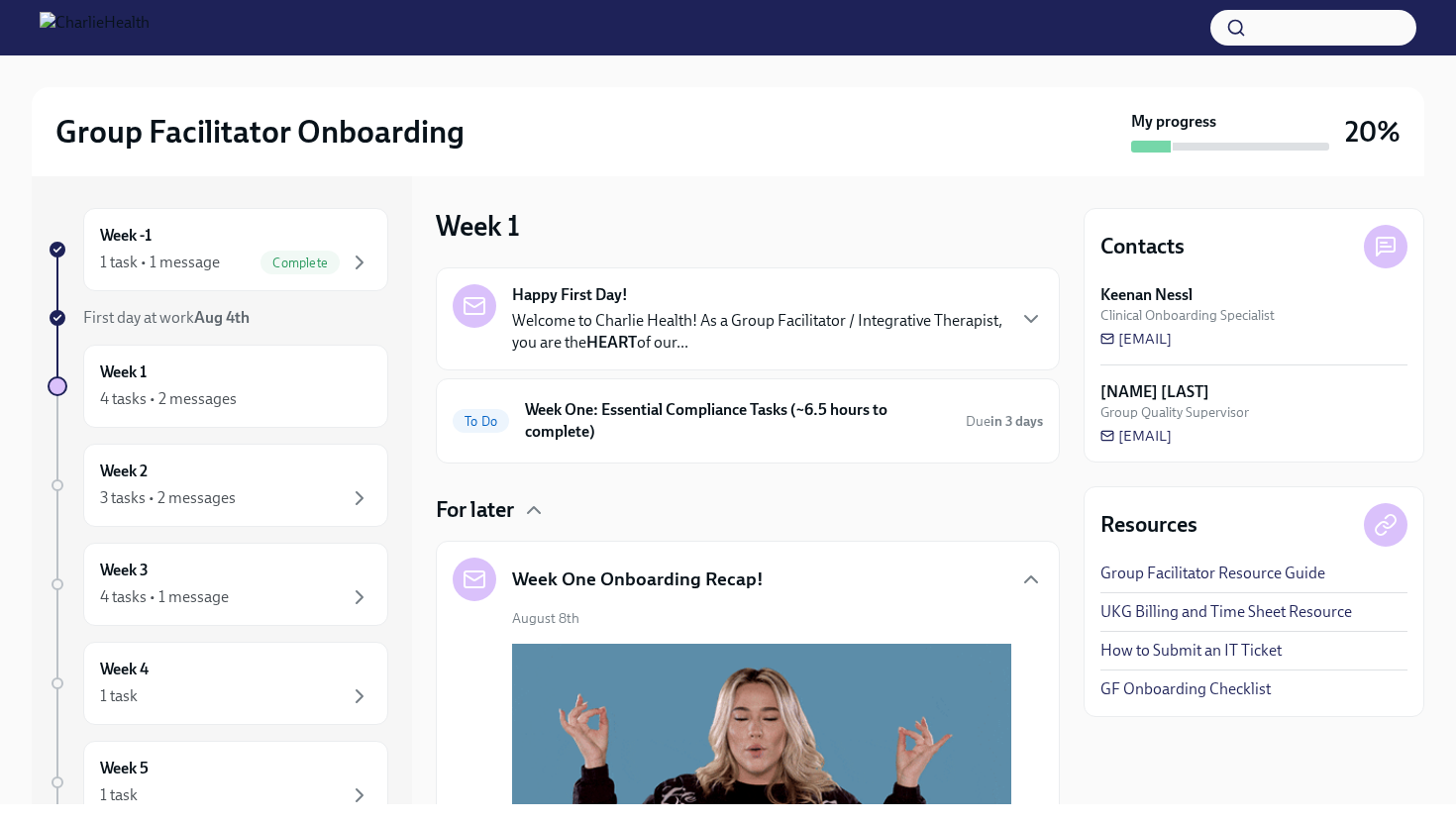 scroll, scrollTop: 0, scrollLeft: 0, axis: both 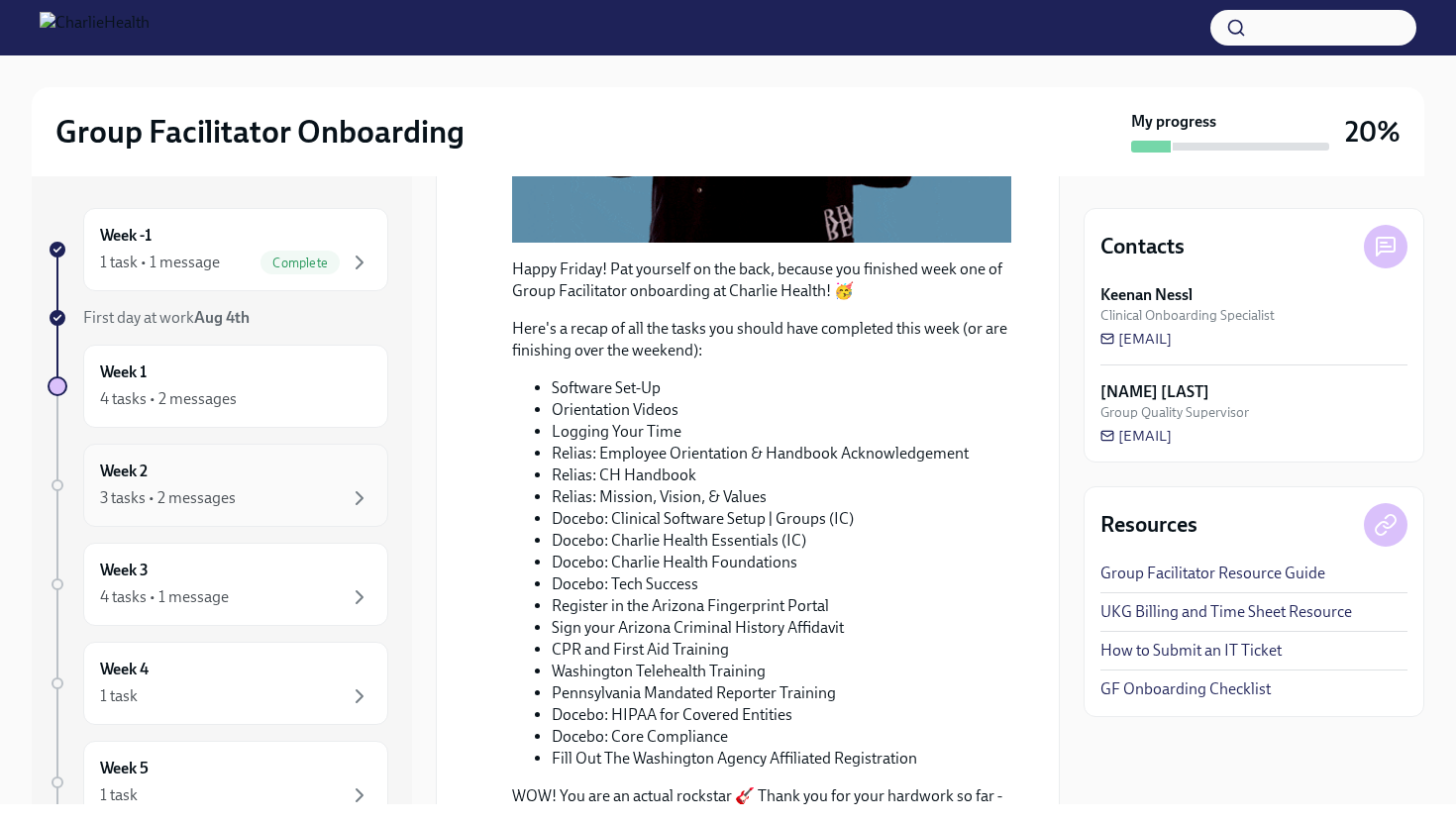 click on "3 tasks • 2 messages" at bounding box center [236, 498] 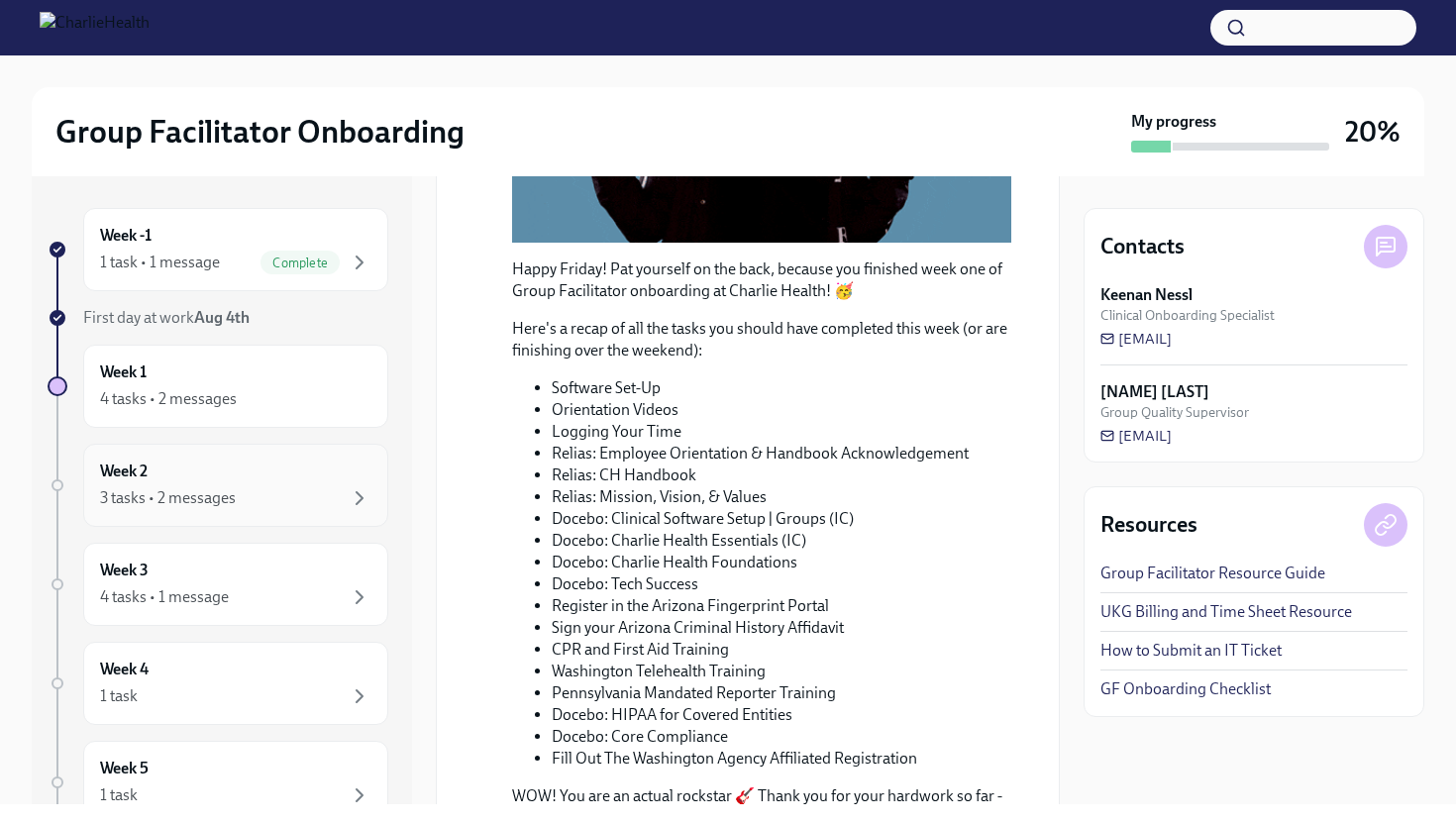 scroll, scrollTop: 40, scrollLeft: 0, axis: vertical 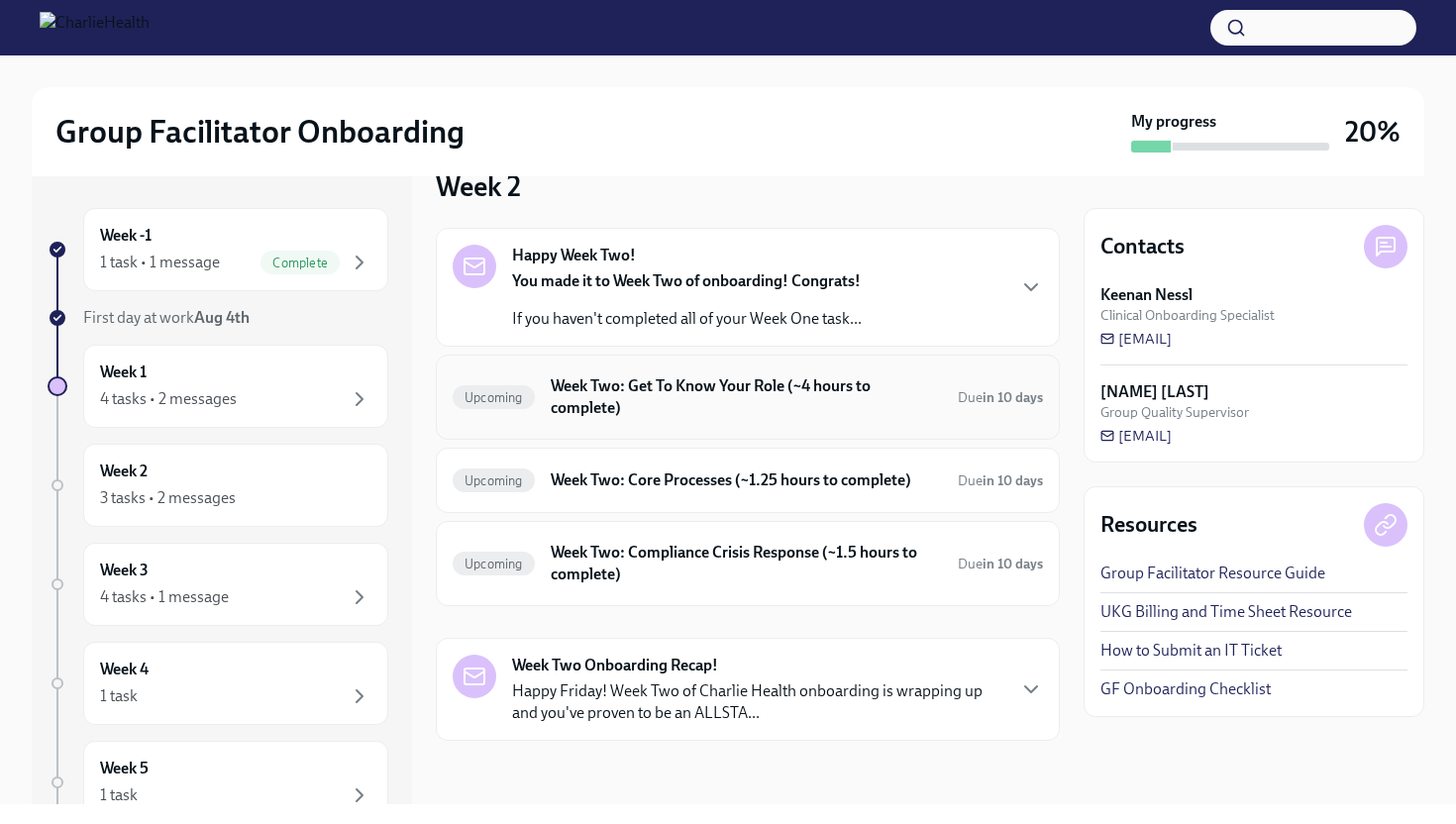 click on "Week Two: Get To Know Your Role (~4 hours to complete)" at bounding box center [746, 397] 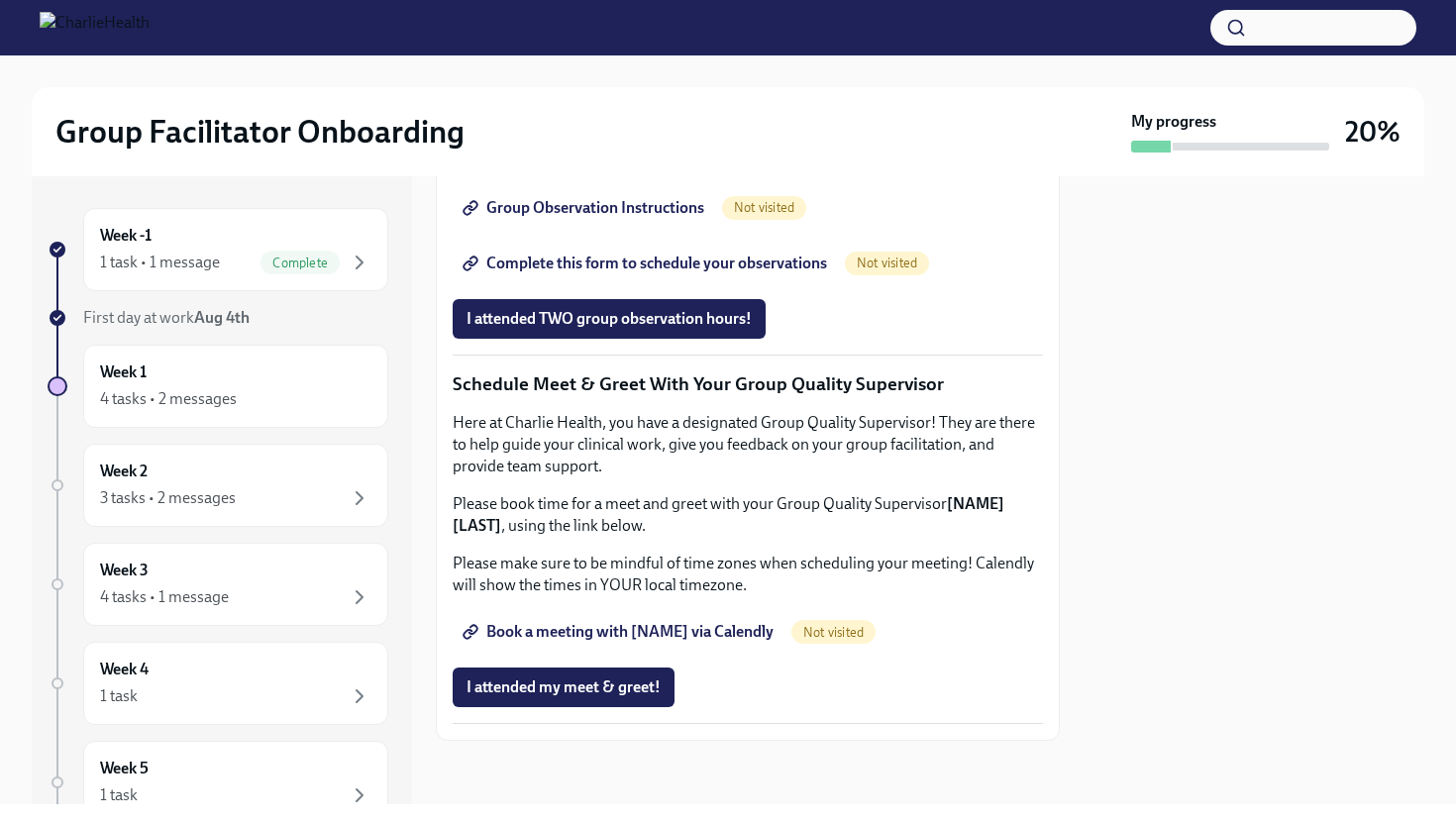 scroll, scrollTop: 1859, scrollLeft: 0, axis: vertical 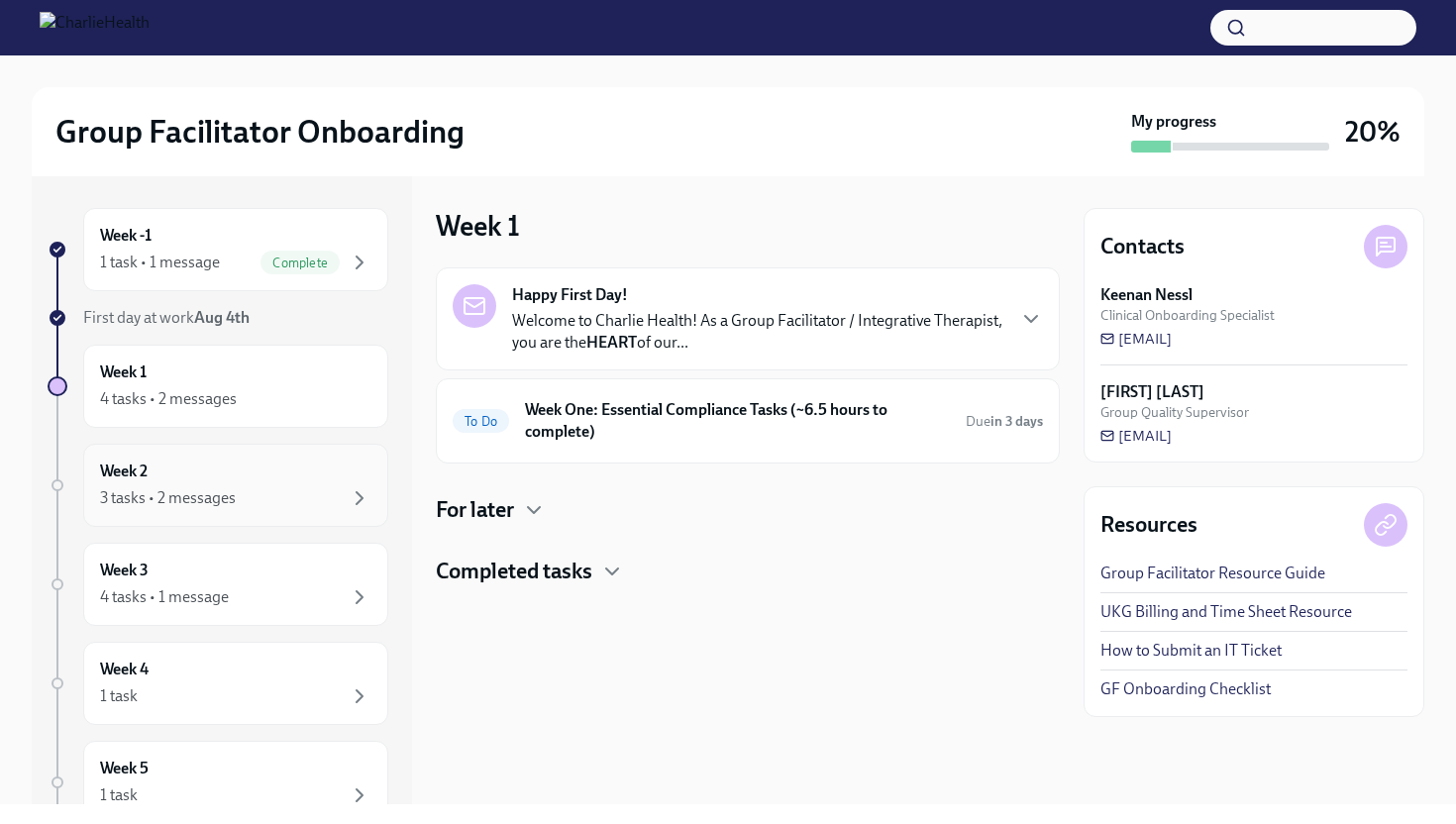 click on "3 tasks • 2 messages" at bounding box center [236, 498] 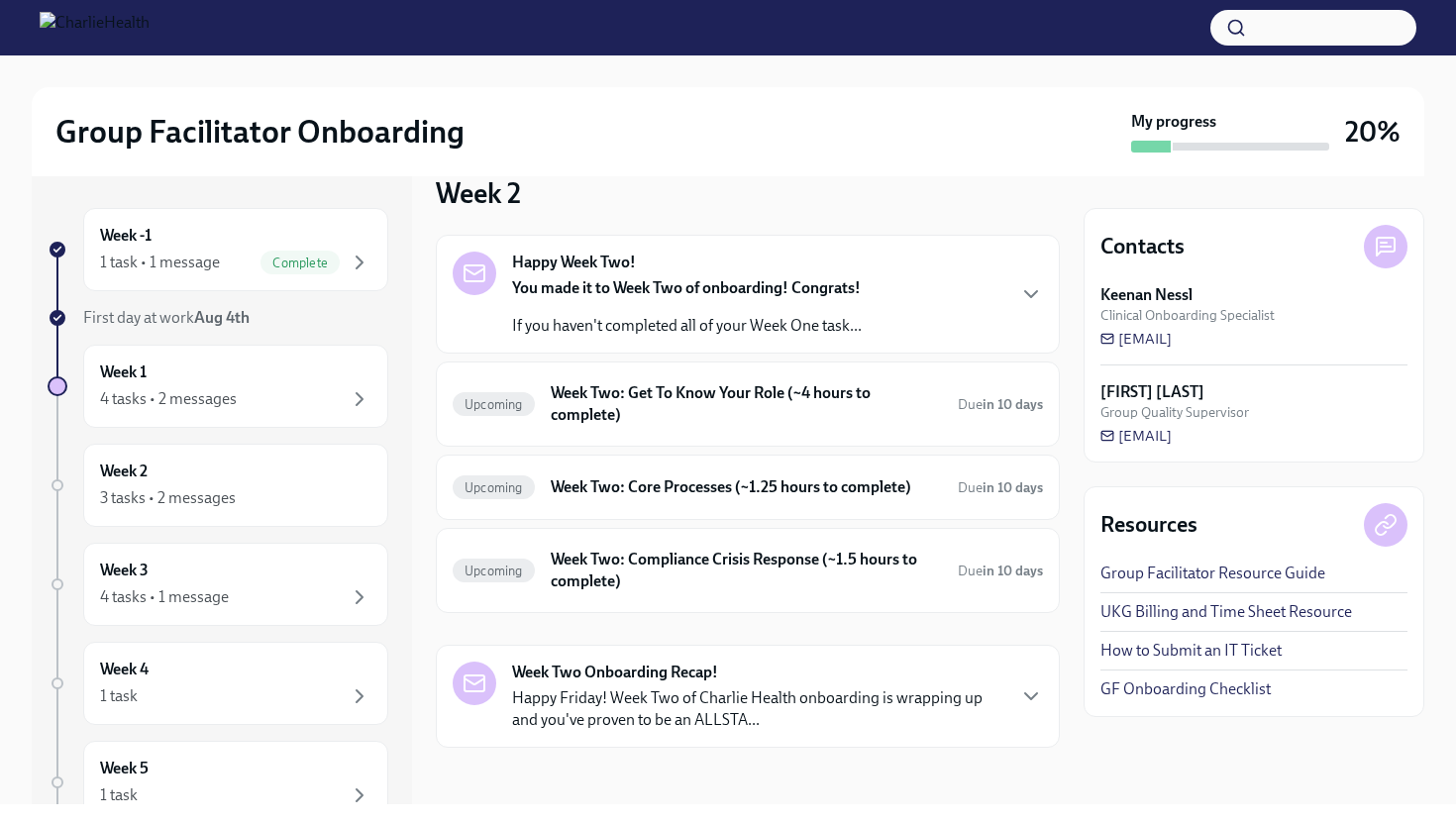 scroll, scrollTop: 34, scrollLeft: 0, axis: vertical 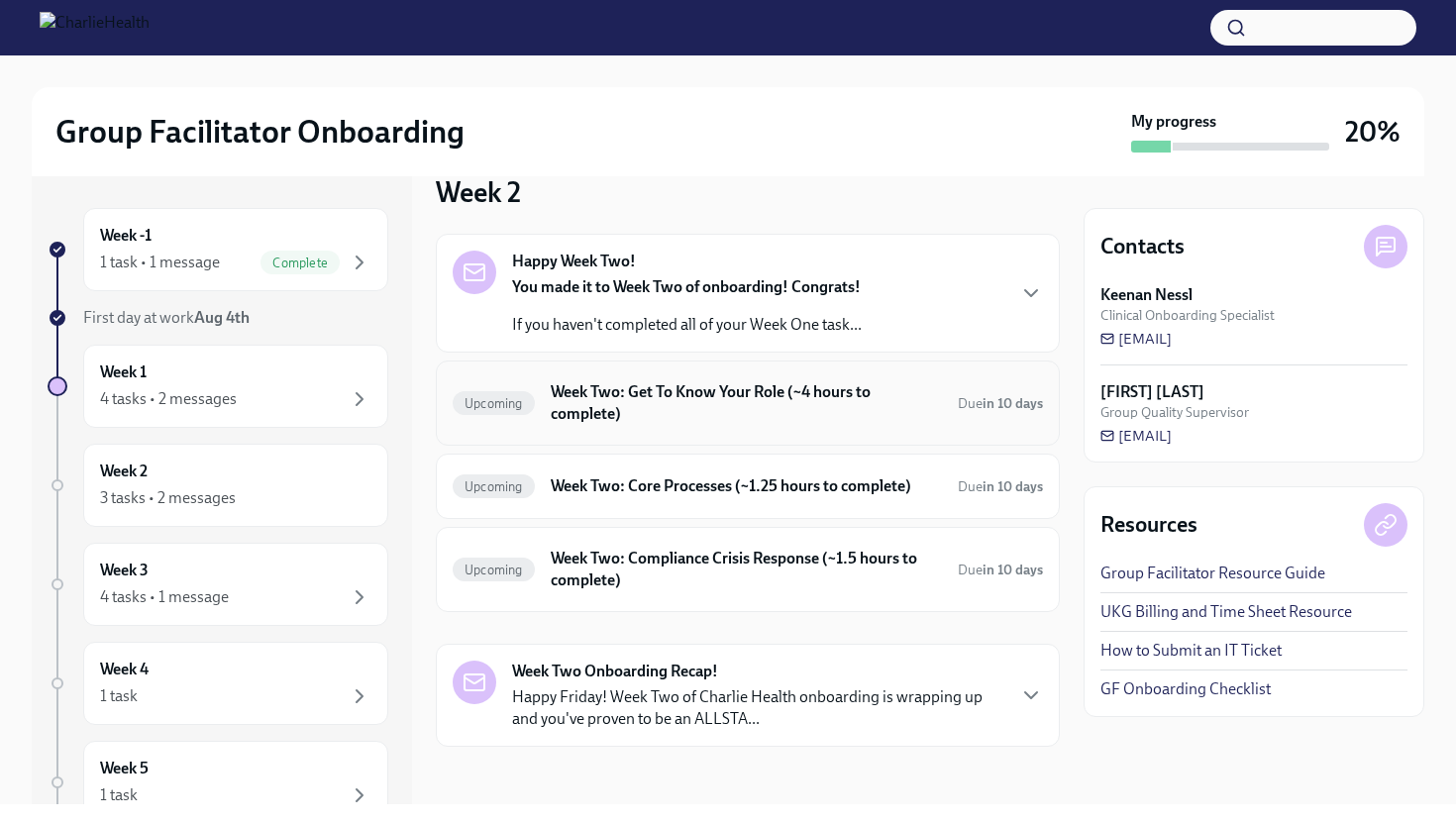 click on "Week Two: Get To Know Your Role (~4 hours to complete)" at bounding box center (746, 403) 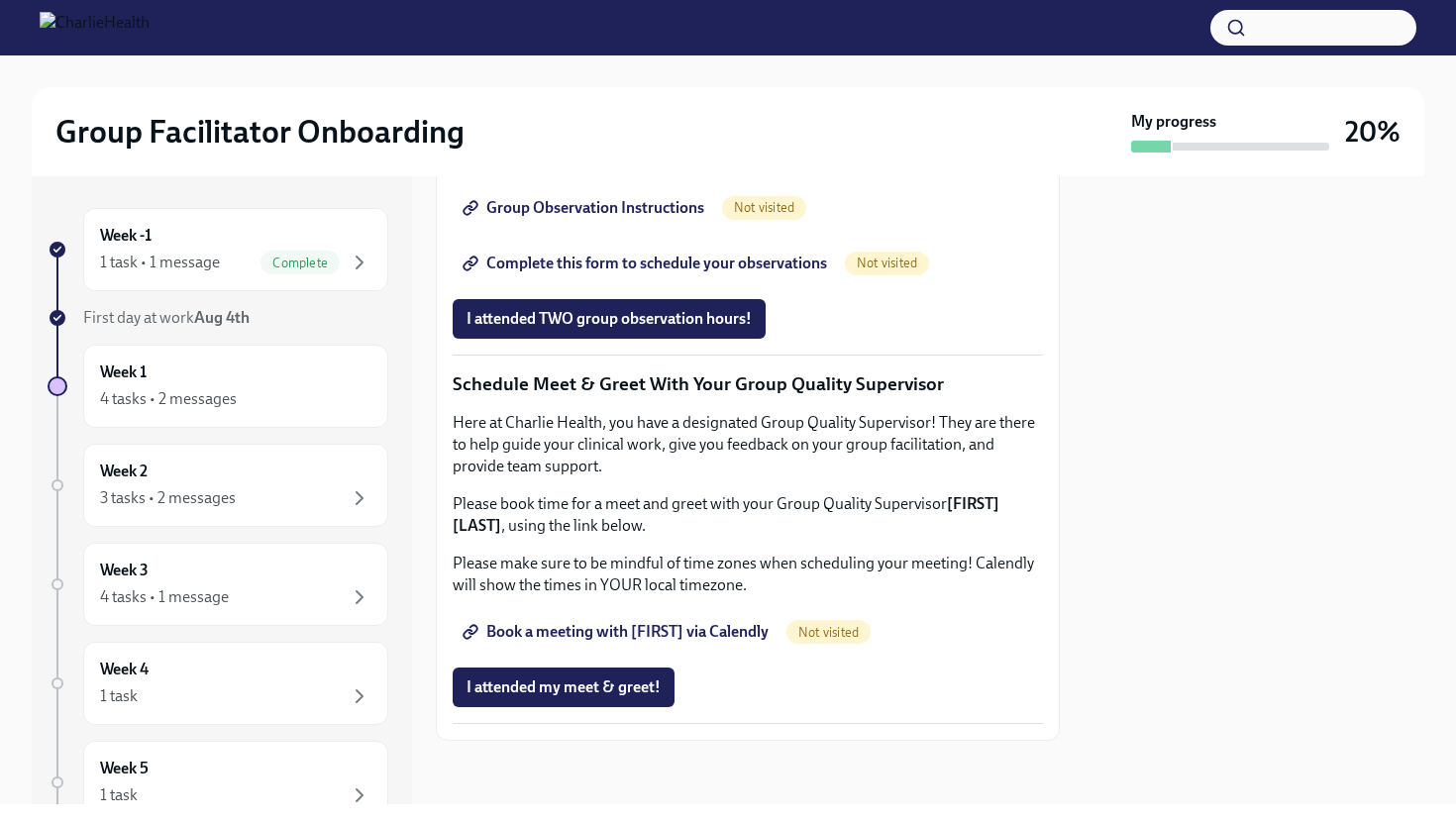 scroll, scrollTop: 1859, scrollLeft: 0, axis: vertical 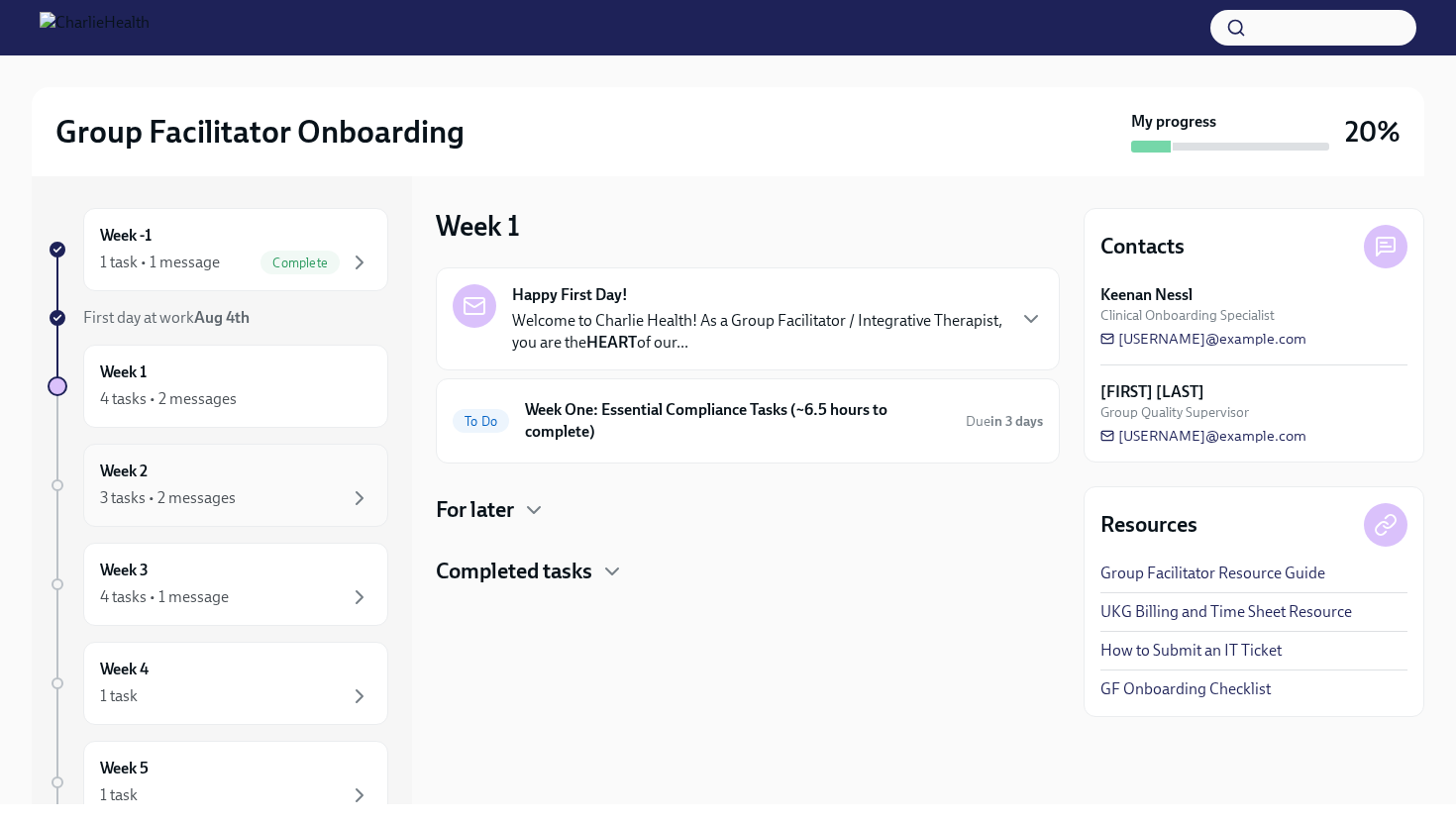 click on "3 tasks • 2 messages" at bounding box center (167, 498) 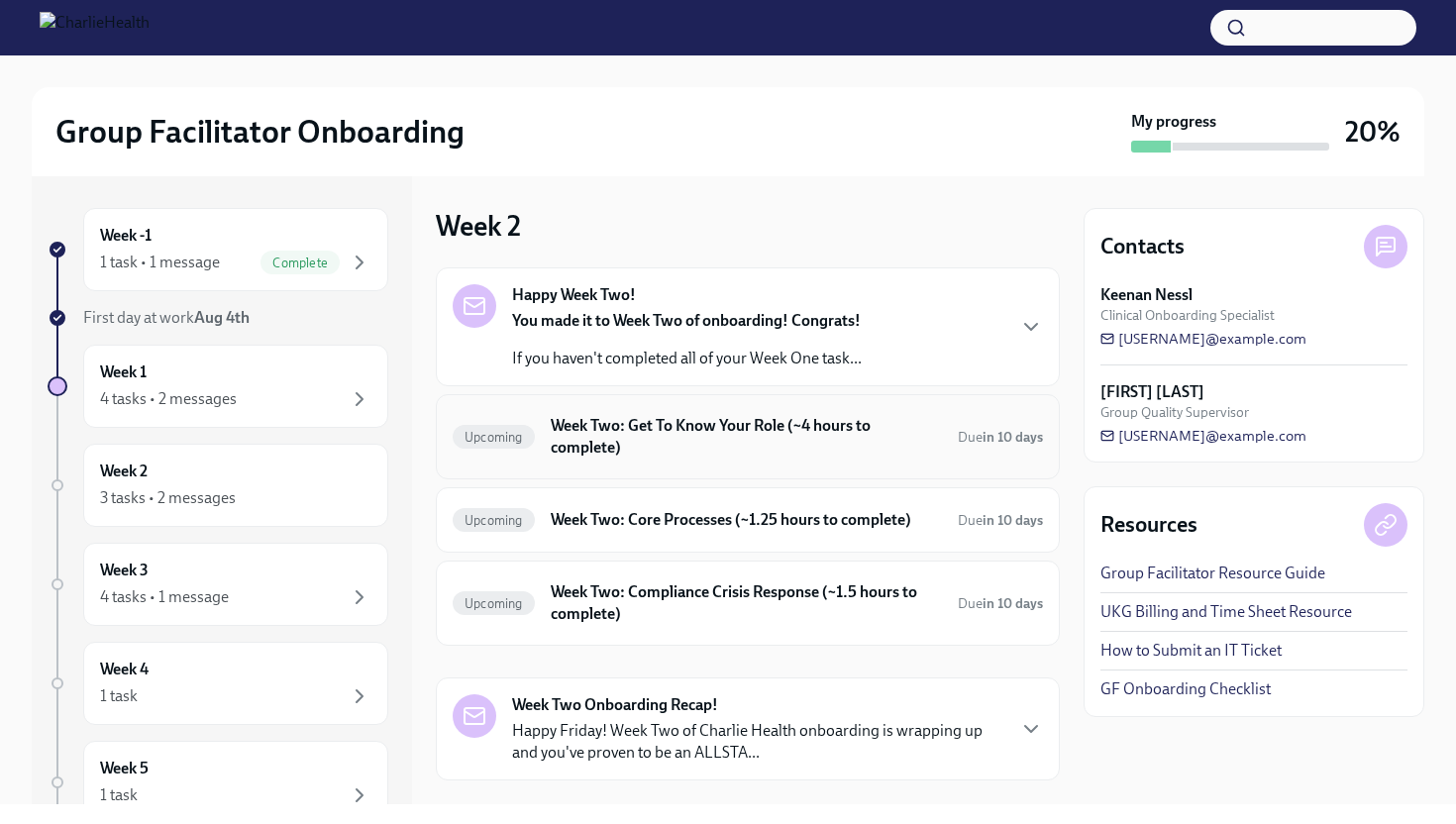 click on "Week Two: Get To Know Your Role (~4 hours to complete)" at bounding box center [746, 437] 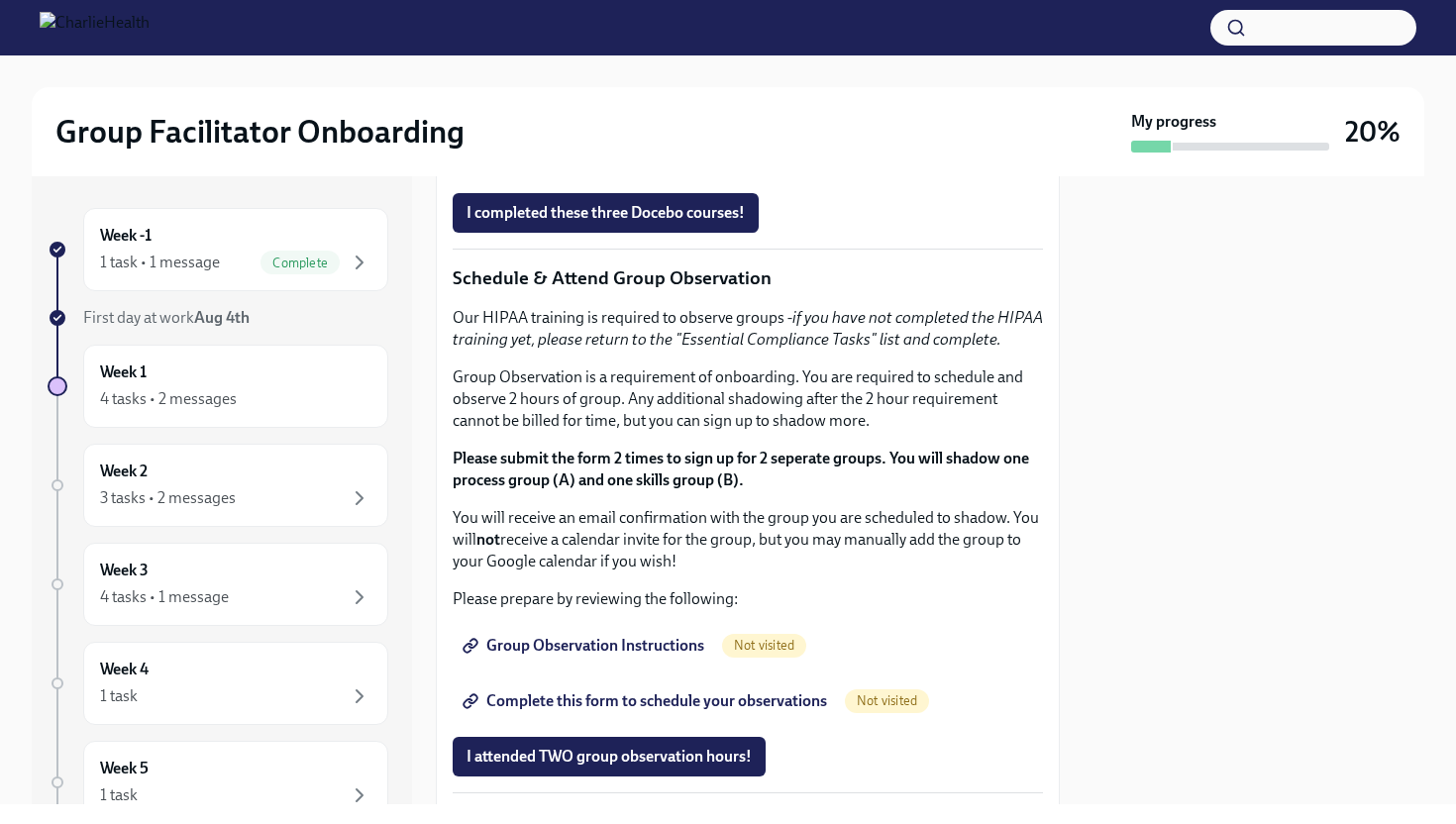 scroll, scrollTop: 962, scrollLeft: 0, axis: vertical 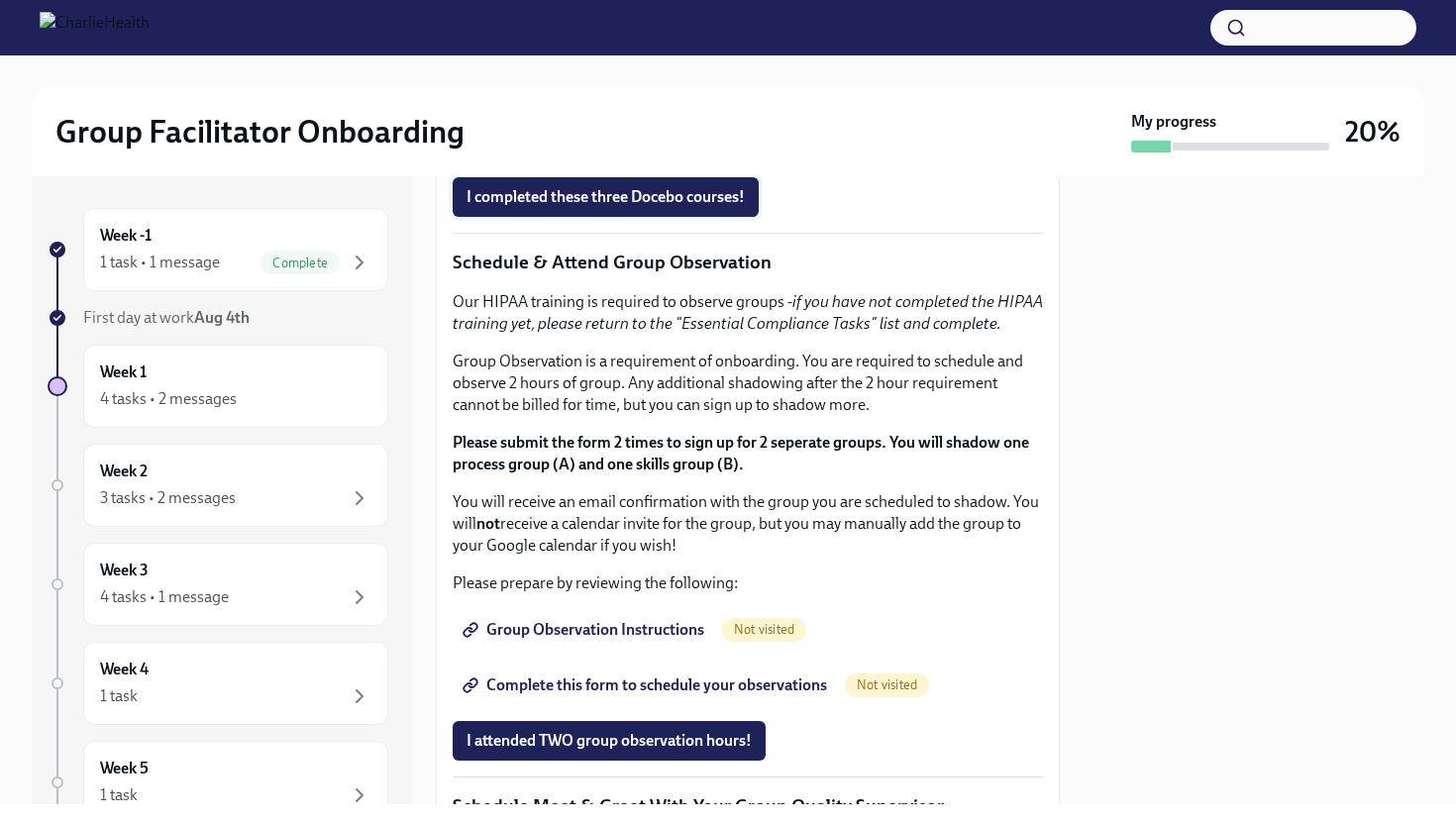 click on "I completed these three Docebo courses!" at bounding box center (605, 197) 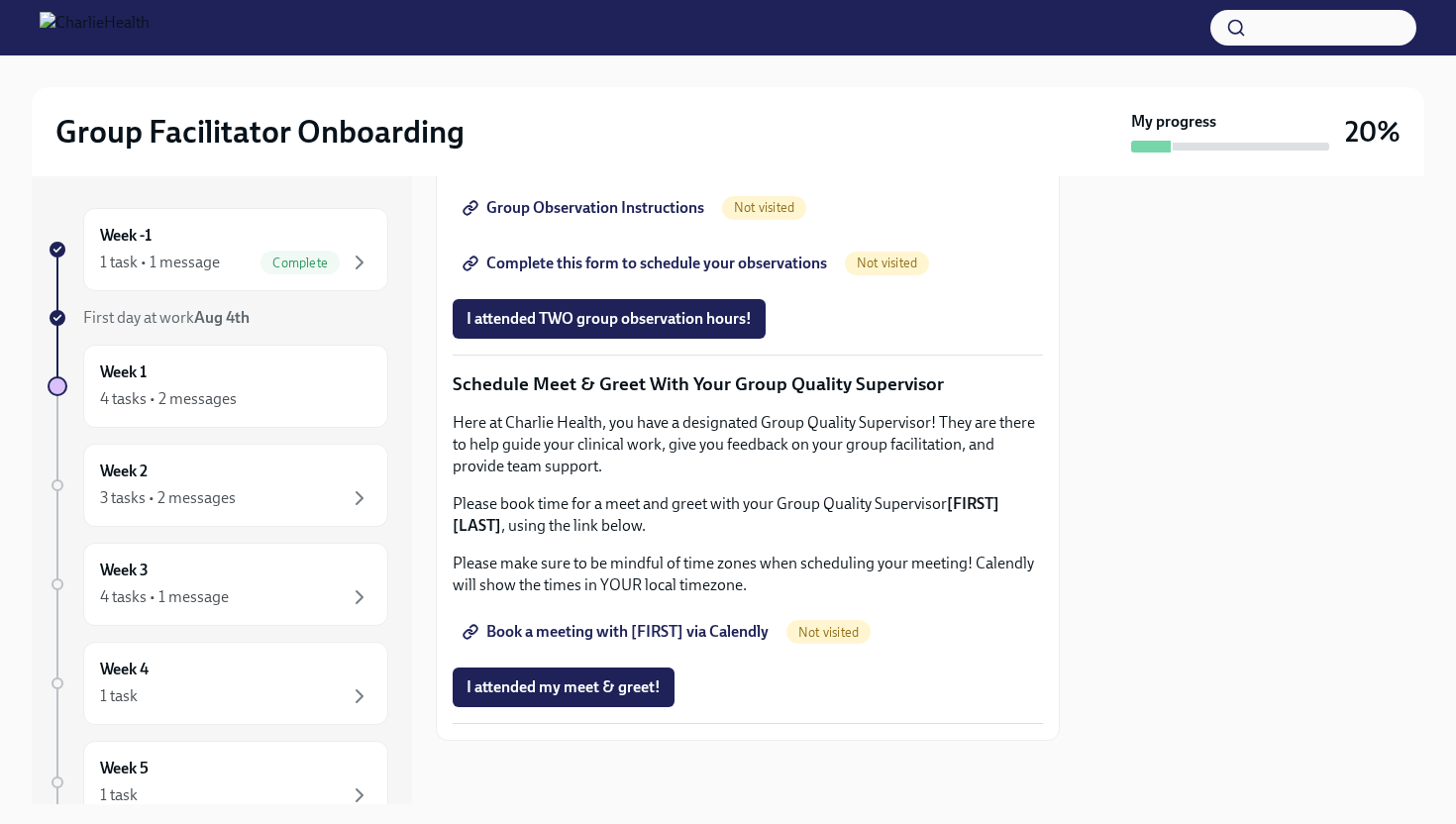 scroll, scrollTop: 1458, scrollLeft: 0, axis: vertical 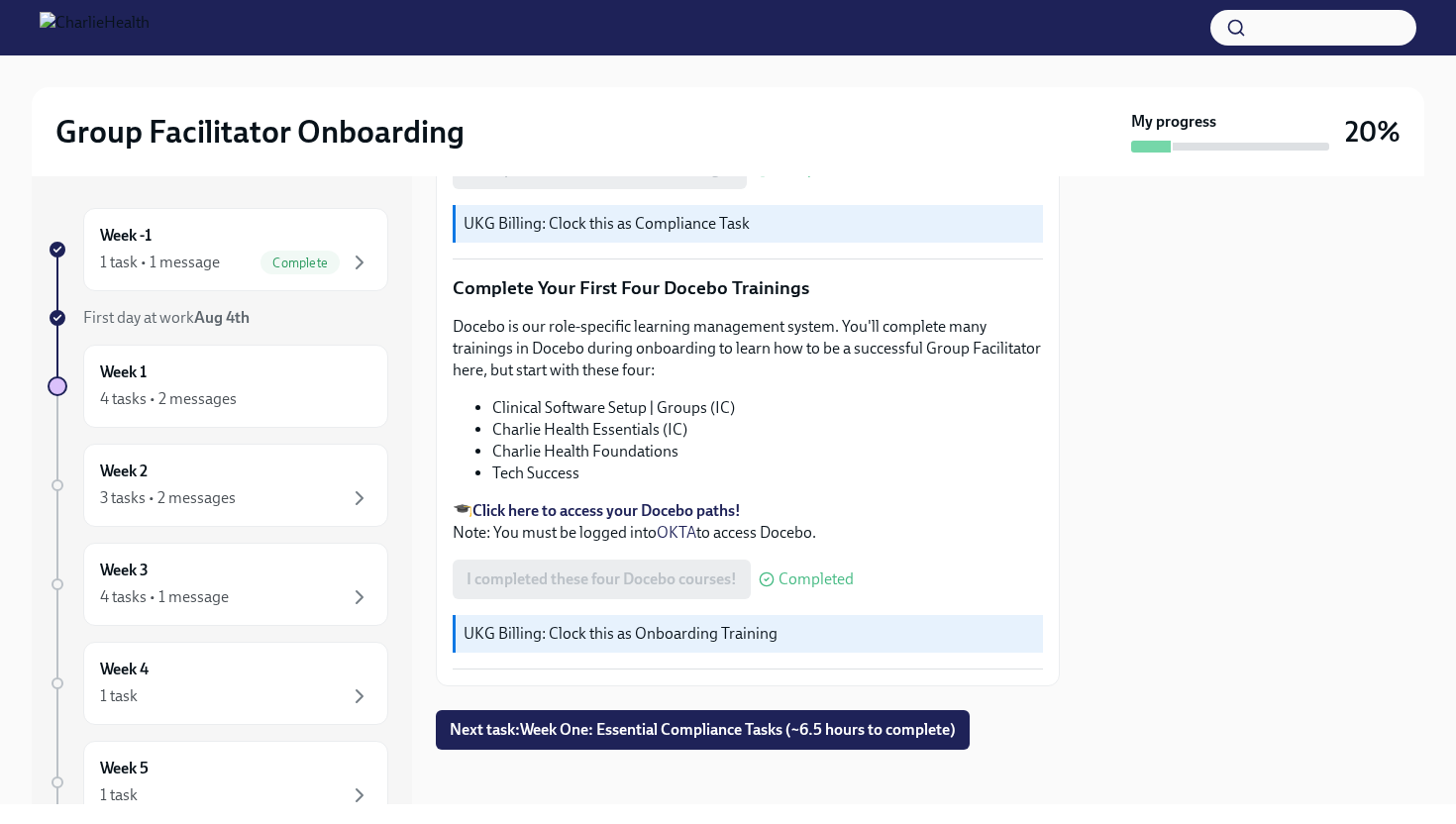 click at bounding box center (1254, 490) 